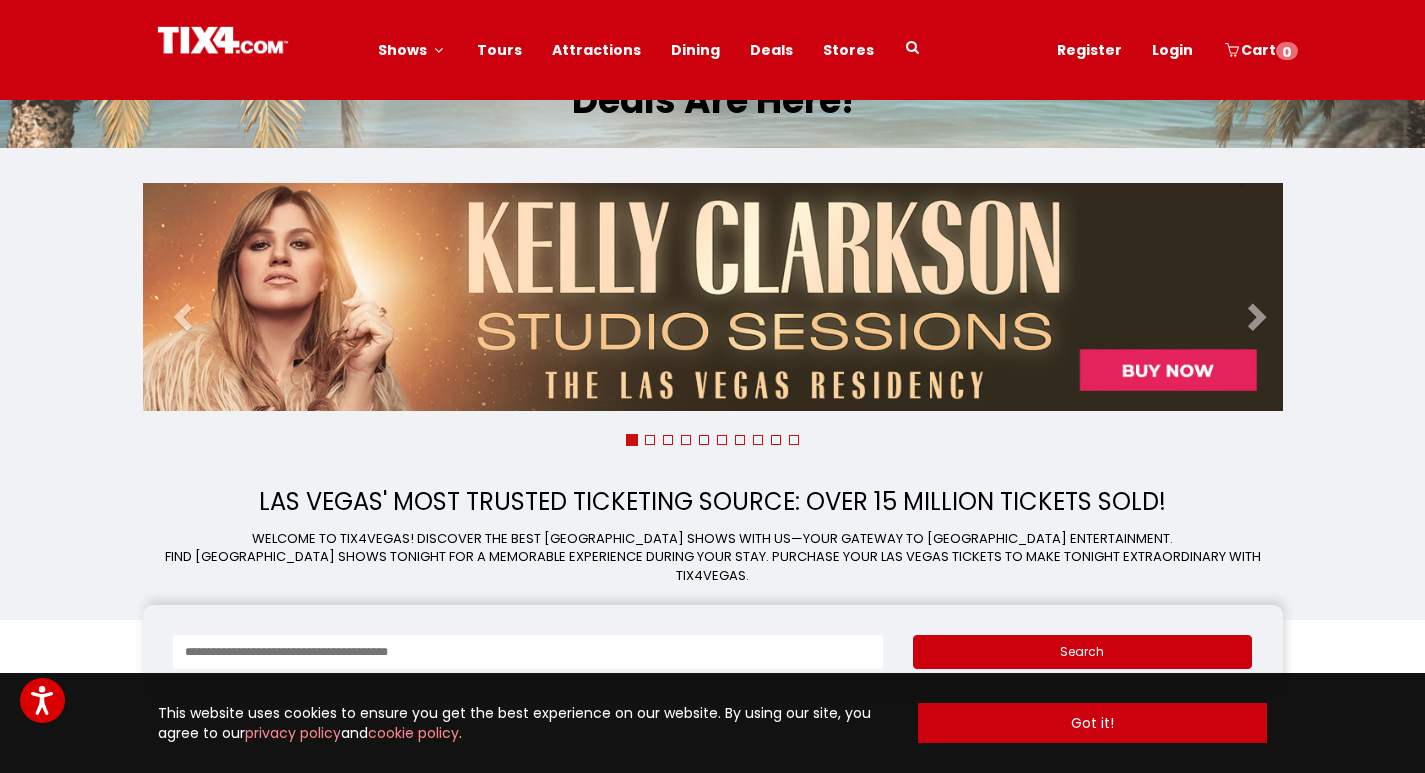scroll, scrollTop: 0, scrollLeft: 0, axis: both 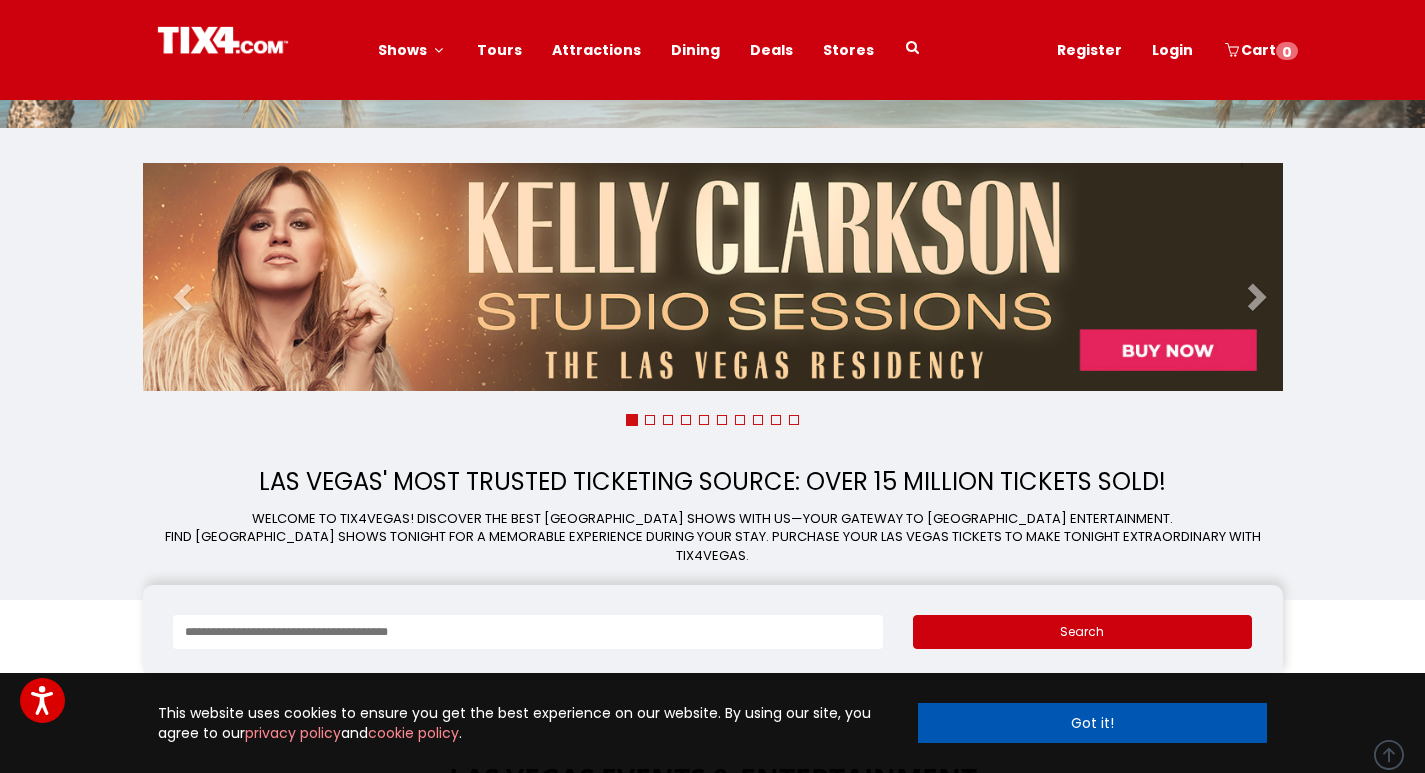 click on "Got it!" at bounding box center [1093, 723] 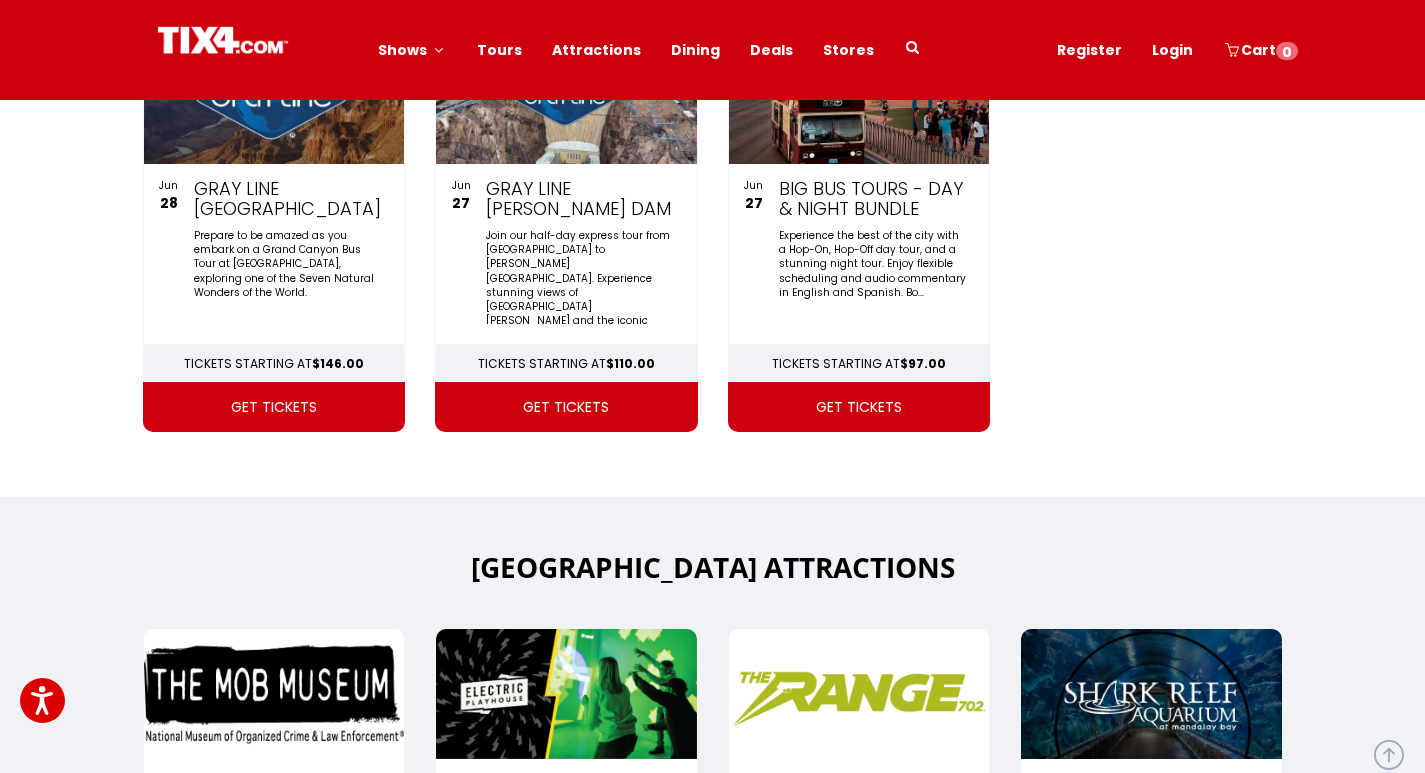 scroll, scrollTop: 4400, scrollLeft: 0, axis: vertical 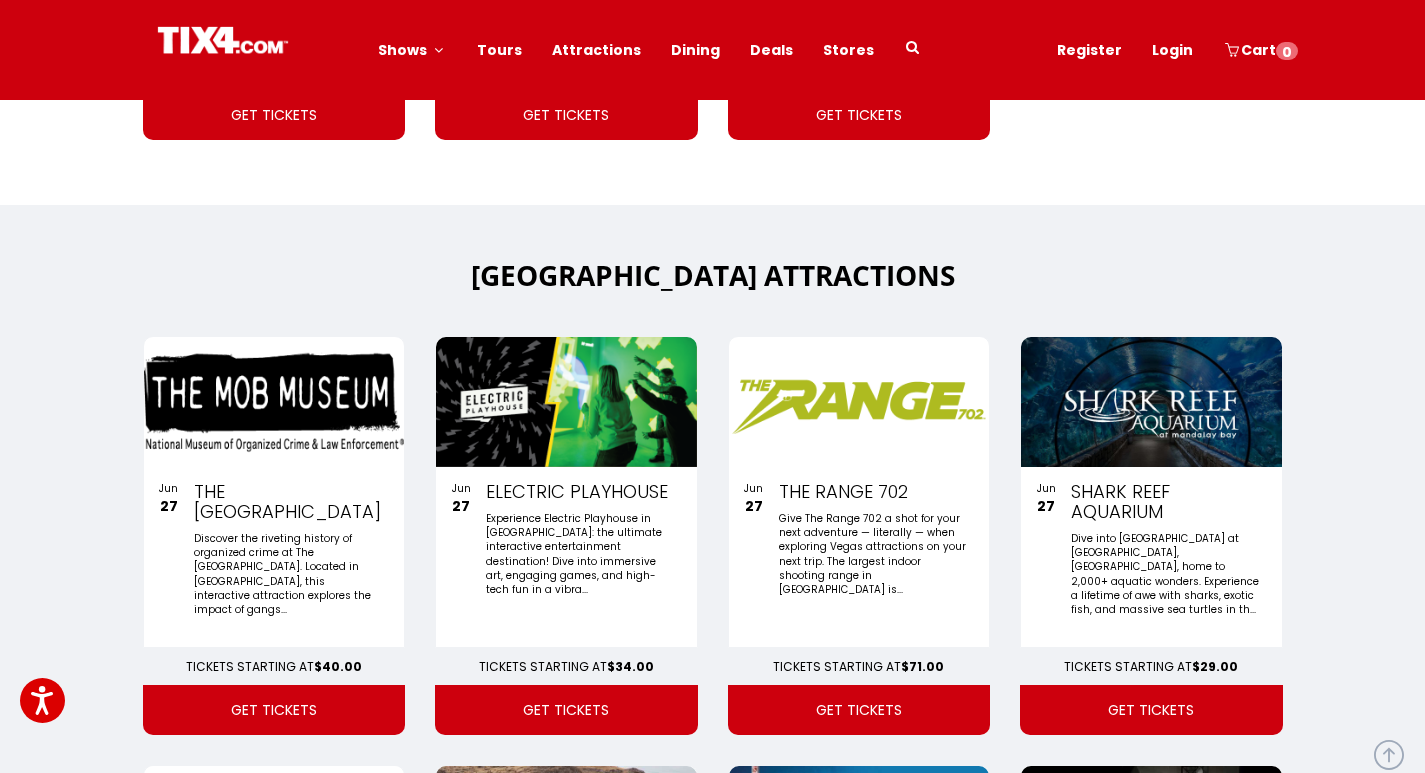 click at bounding box center [859, 402] 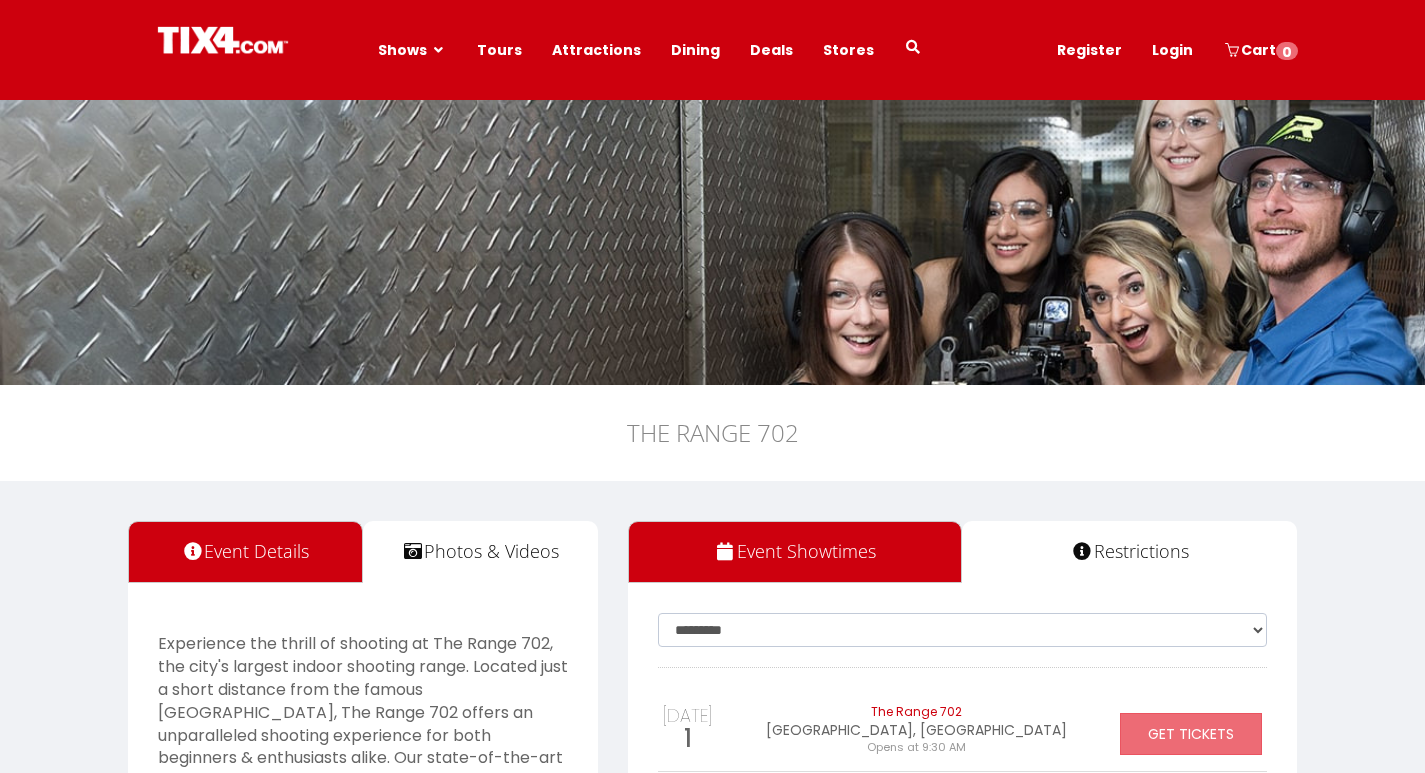 scroll, scrollTop: 0, scrollLeft: 0, axis: both 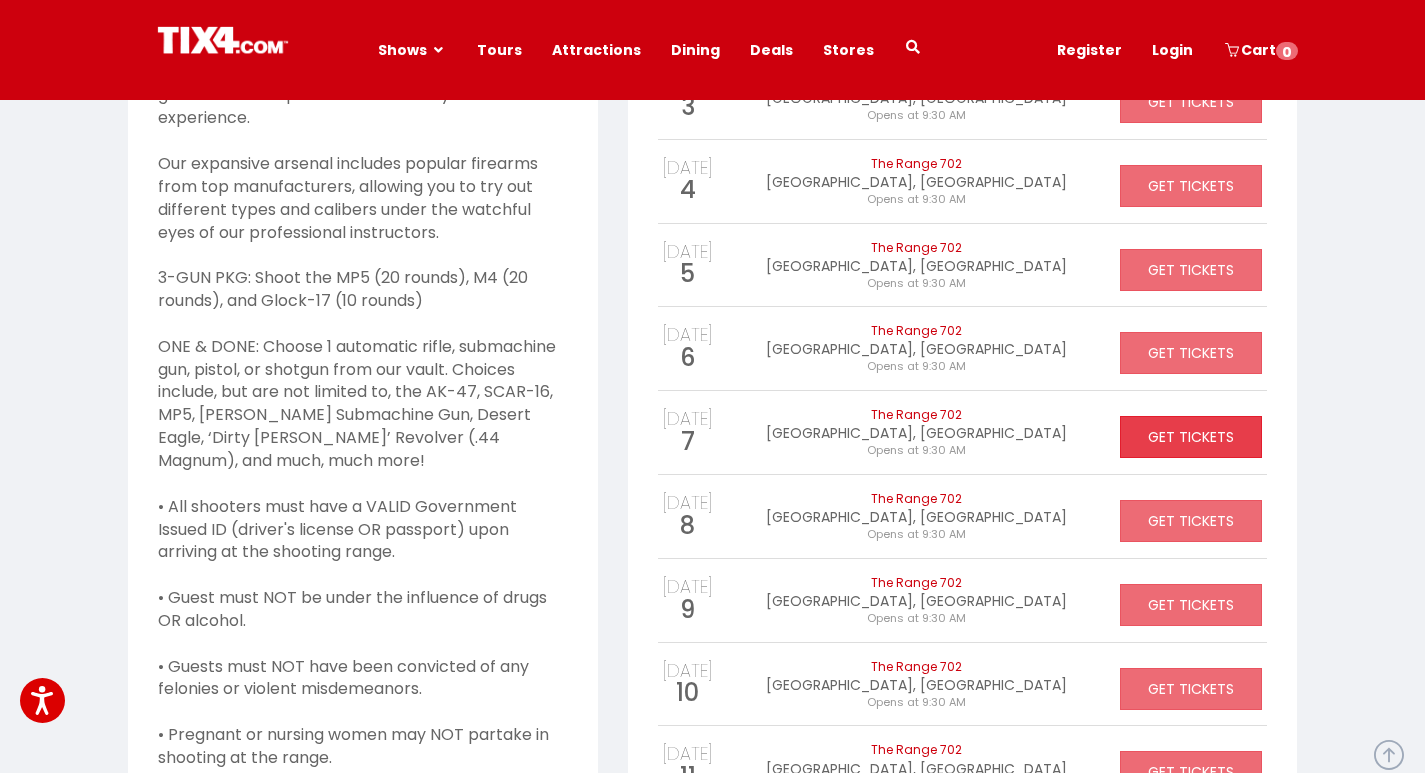 click on "GET TICKETS" at bounding box center [1191, 437] 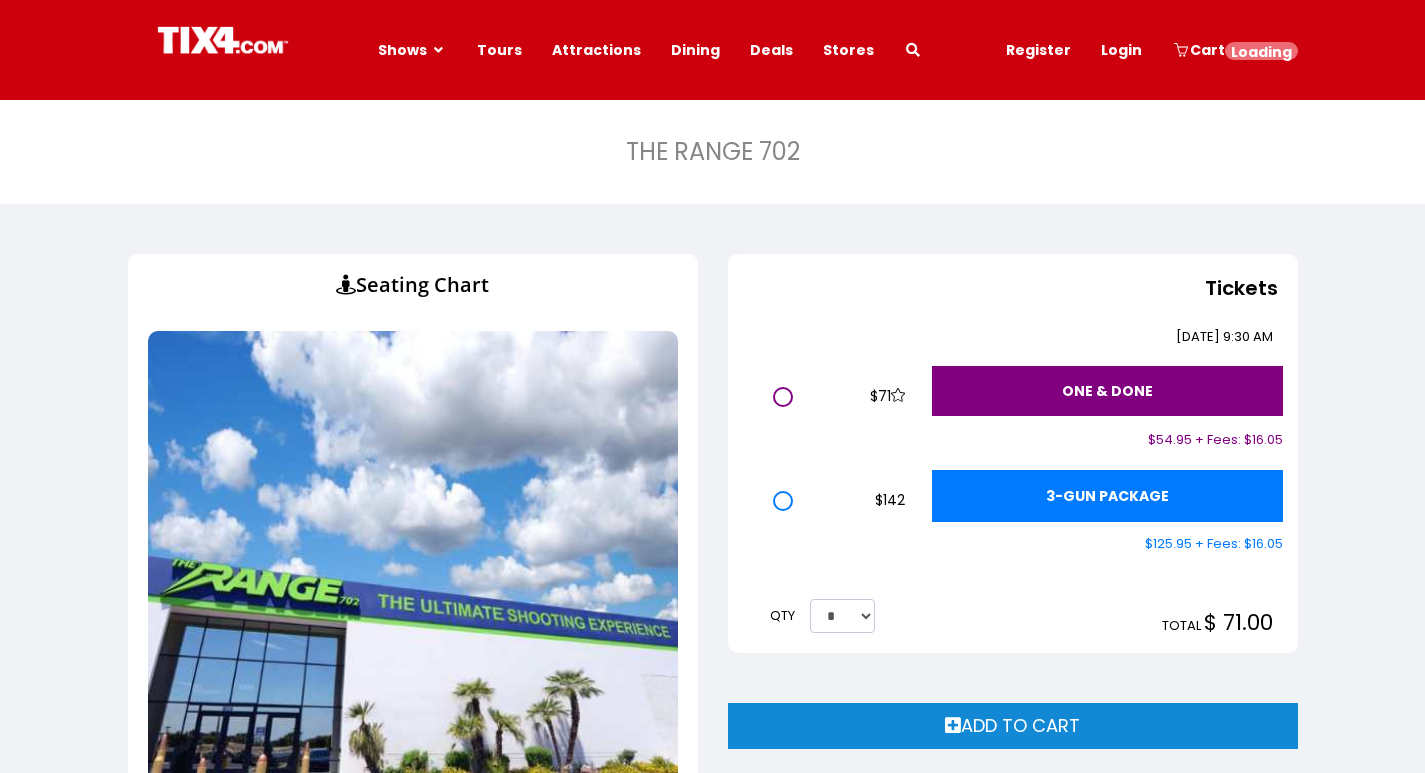 scroll, scrollTop: 0, scrollLeft: 0, axis: both 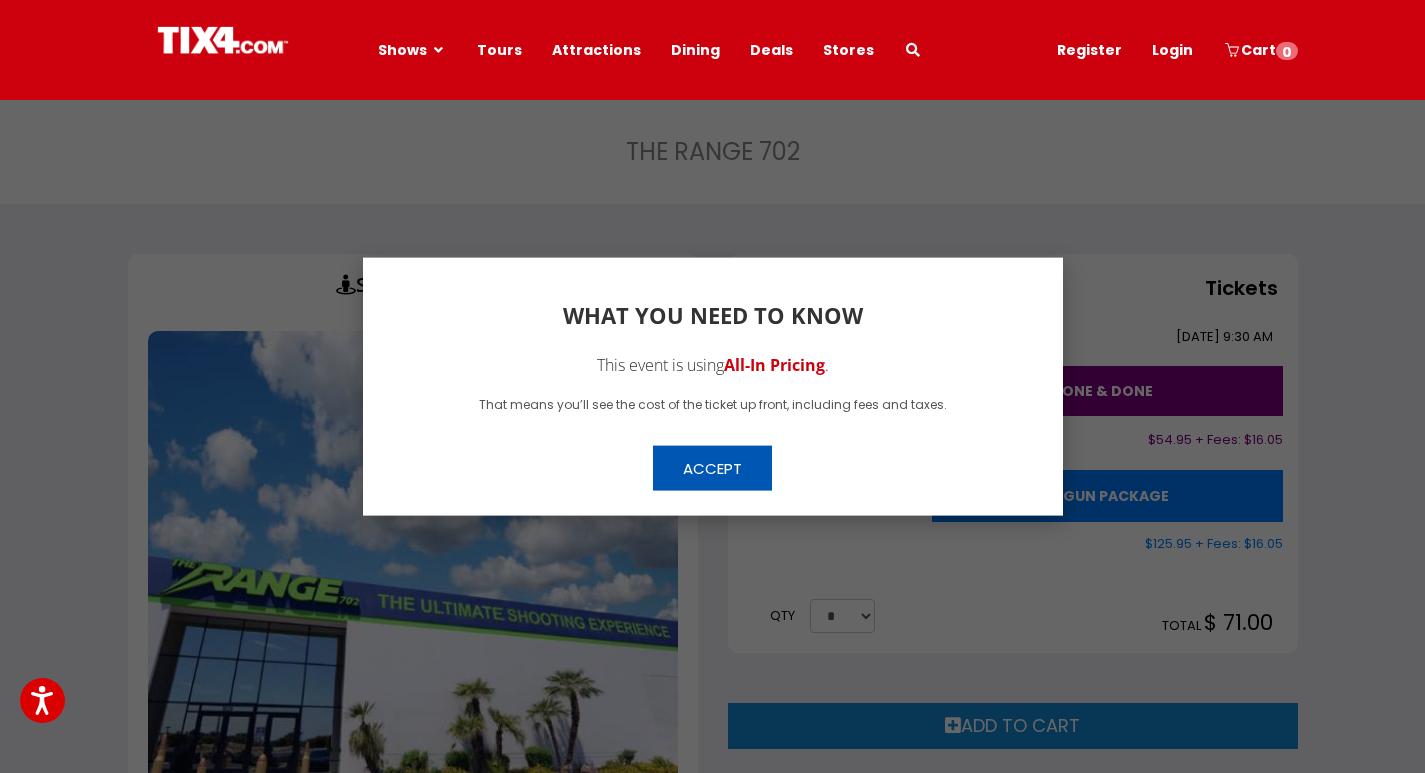 click on "Accept" at bounding box center [712, 467] 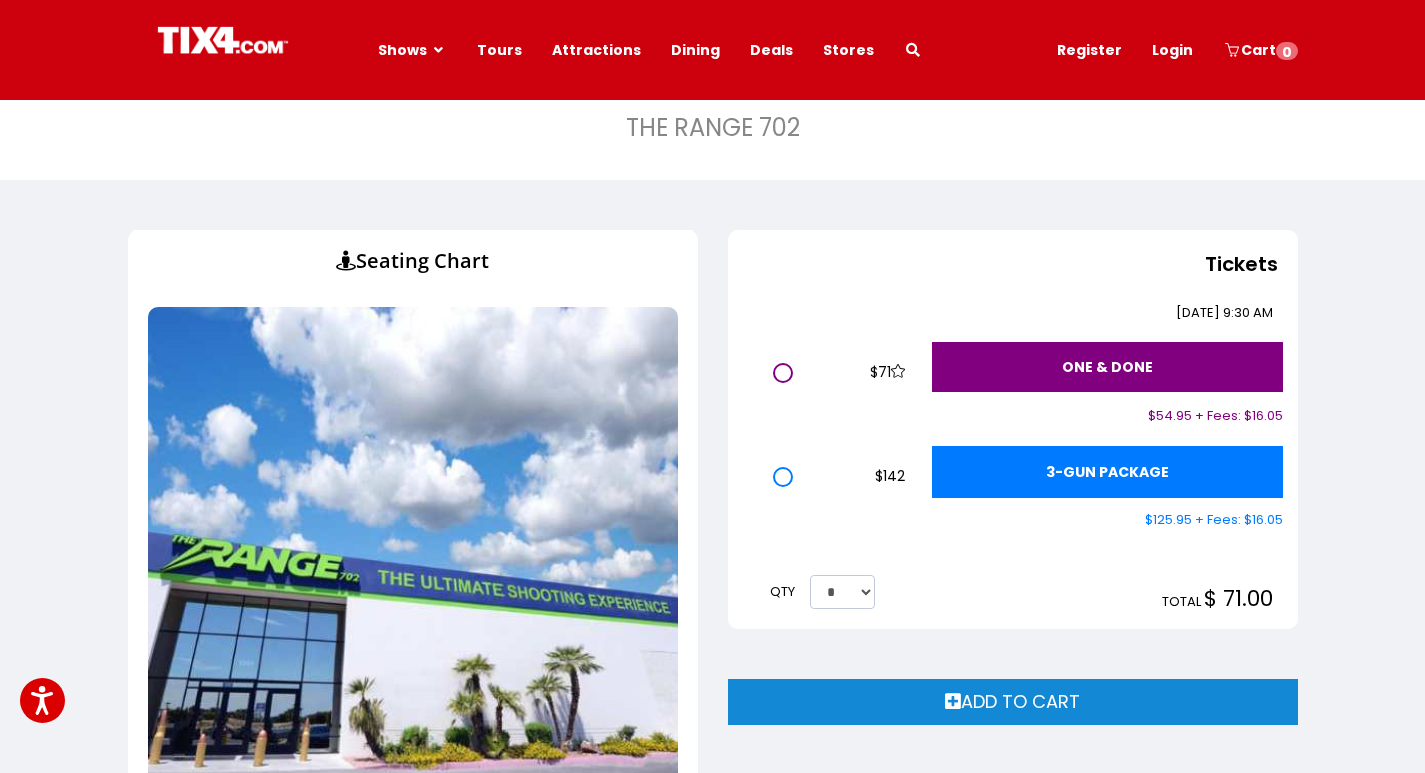 scroll, scrollTop: 0, scrollLeft: 0, axis: both 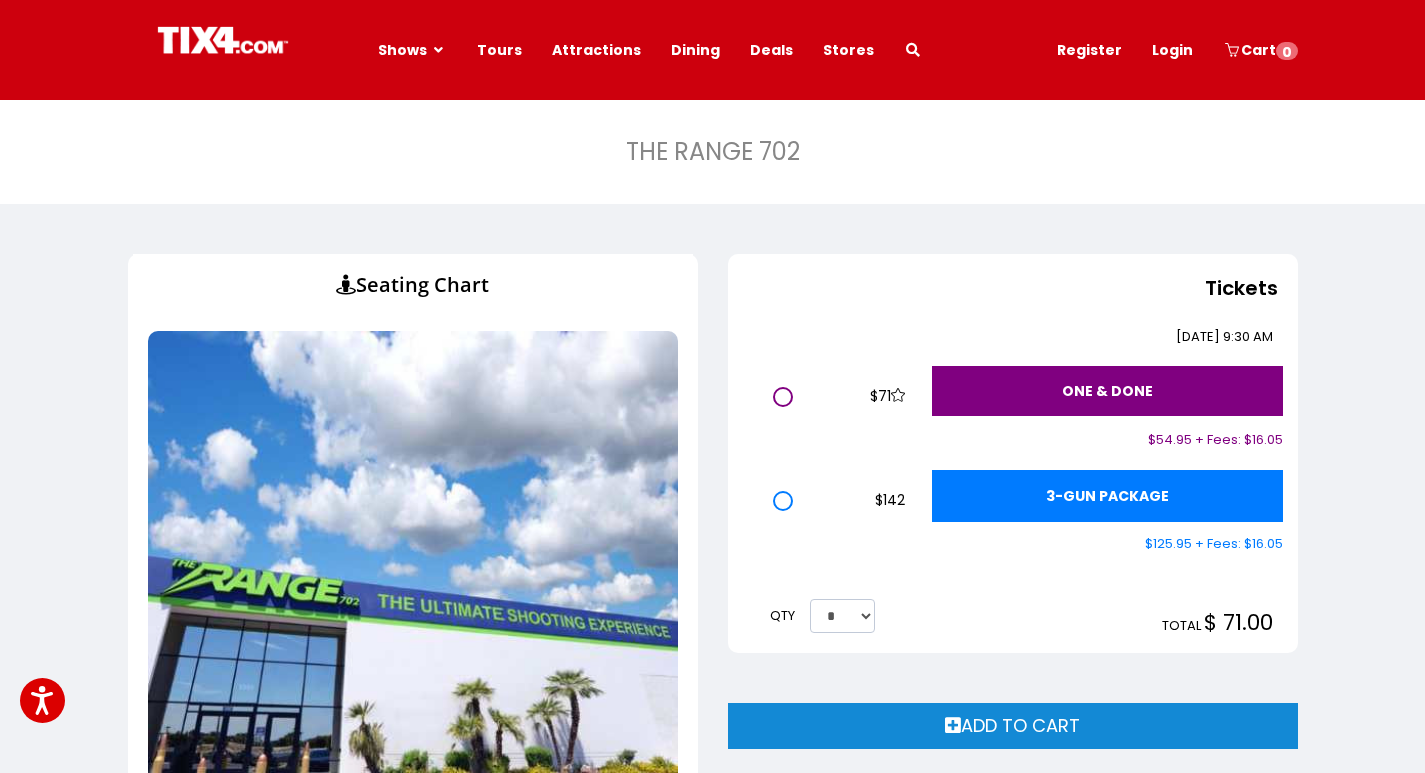 click on "Seating Chart" at bounding box center [413, 285] 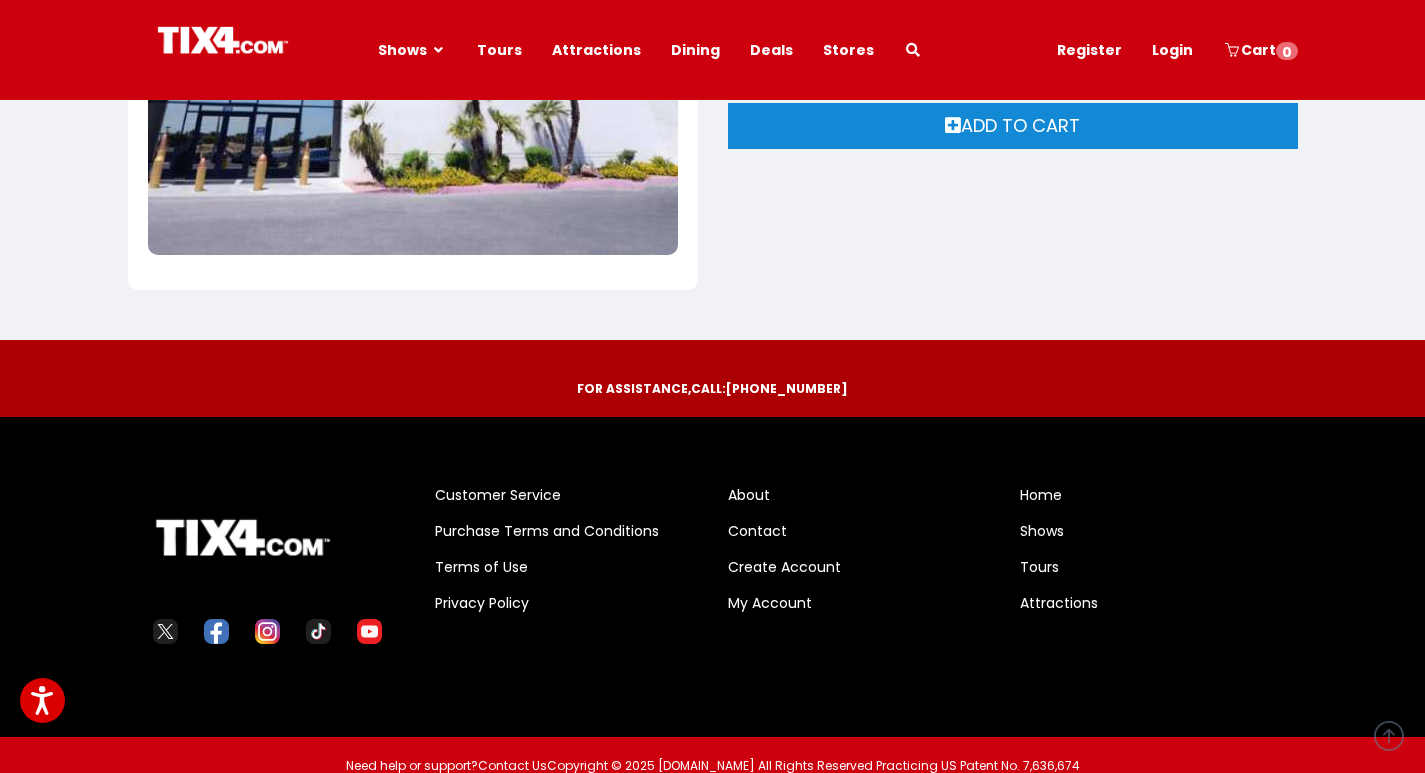 scroll, scrollTop: 0, scrollLeft: 0, axis: both 